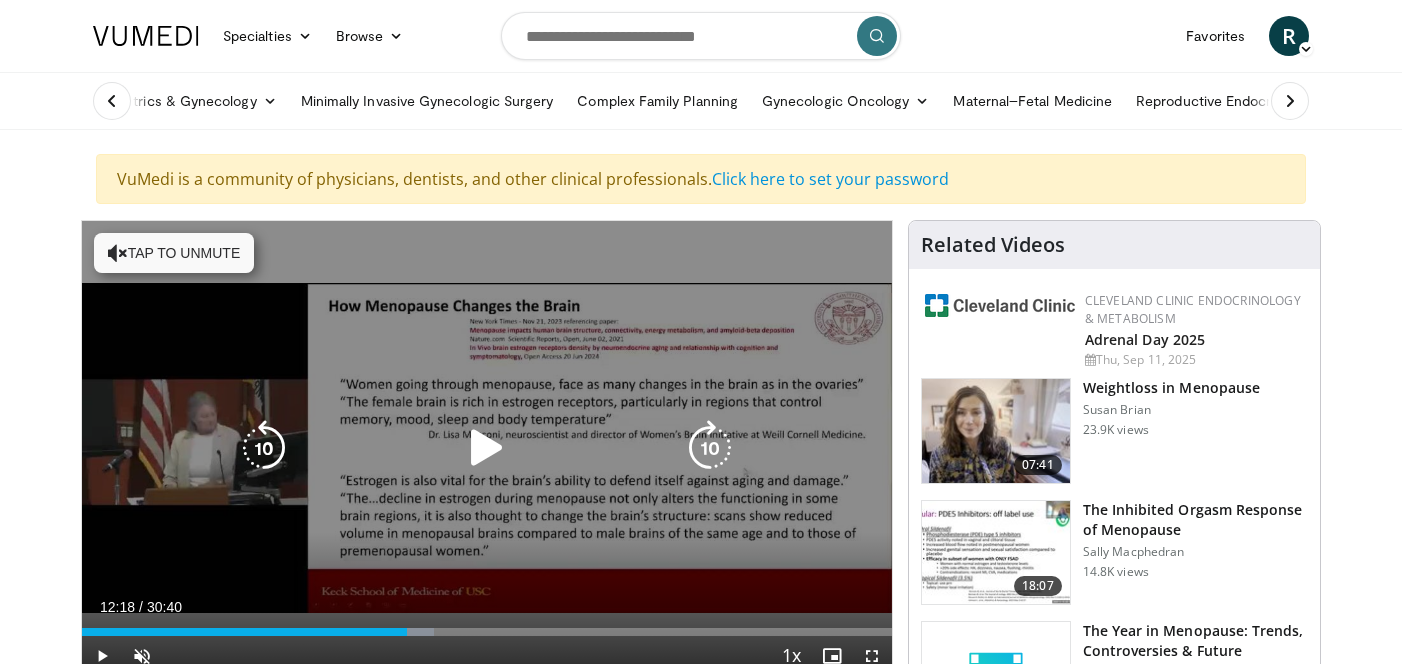 scroll, scrollTop: 210, scrollLeft: 0, axis: vertical 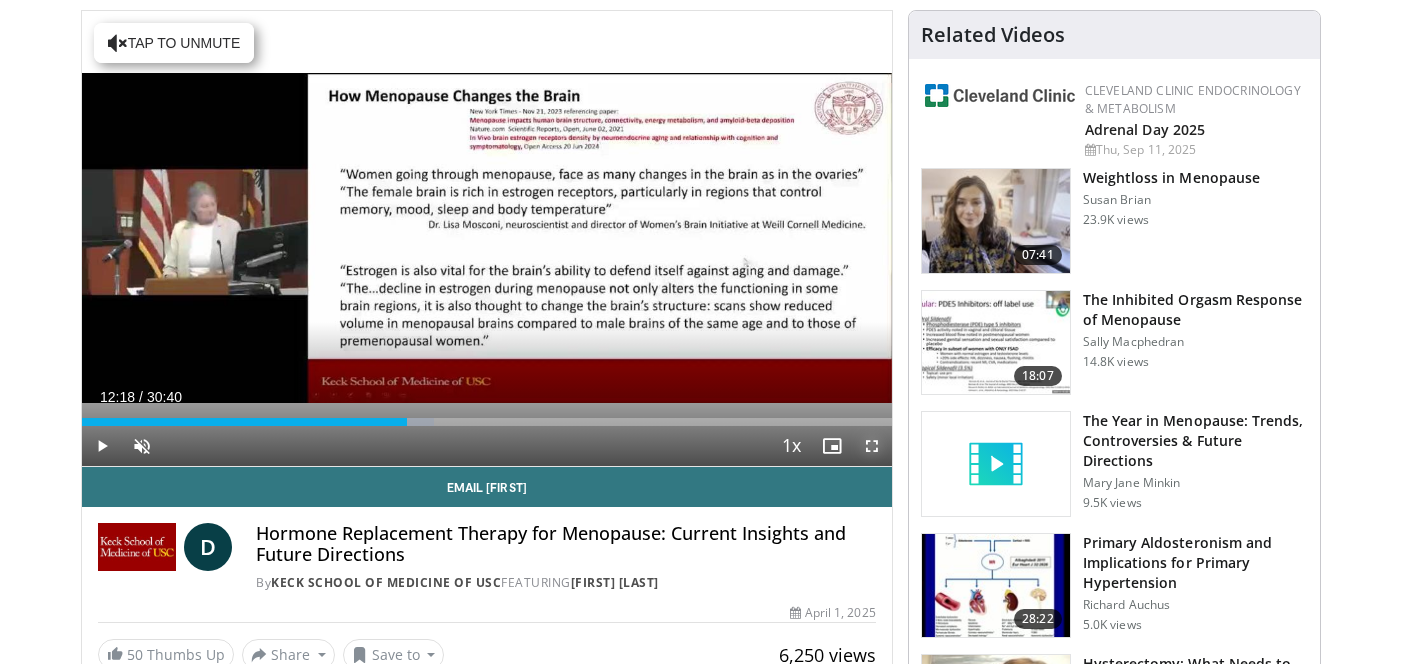 click at bounding box center (872, 446) 